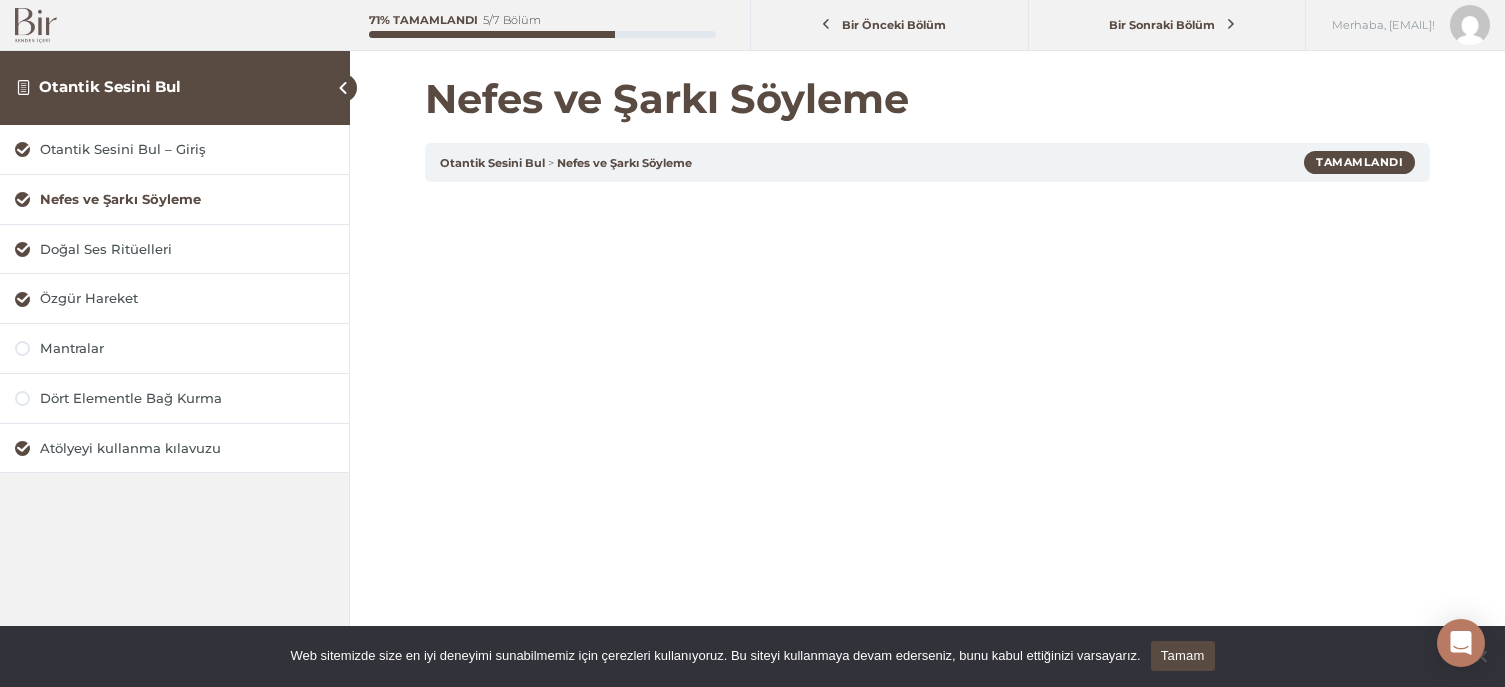 scroll, scrollTop: 215, scrollLeft: 0, axis: vertical 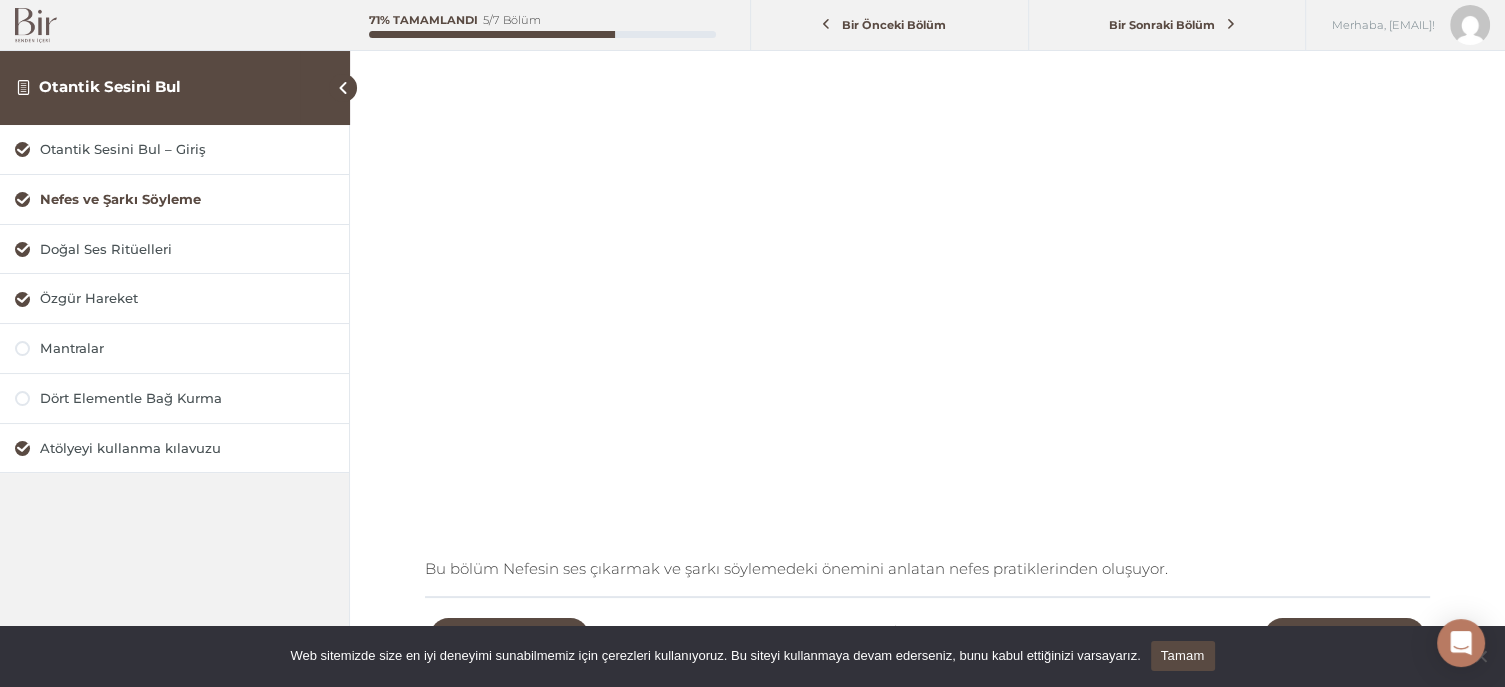 click at bounding box center (36, 25) 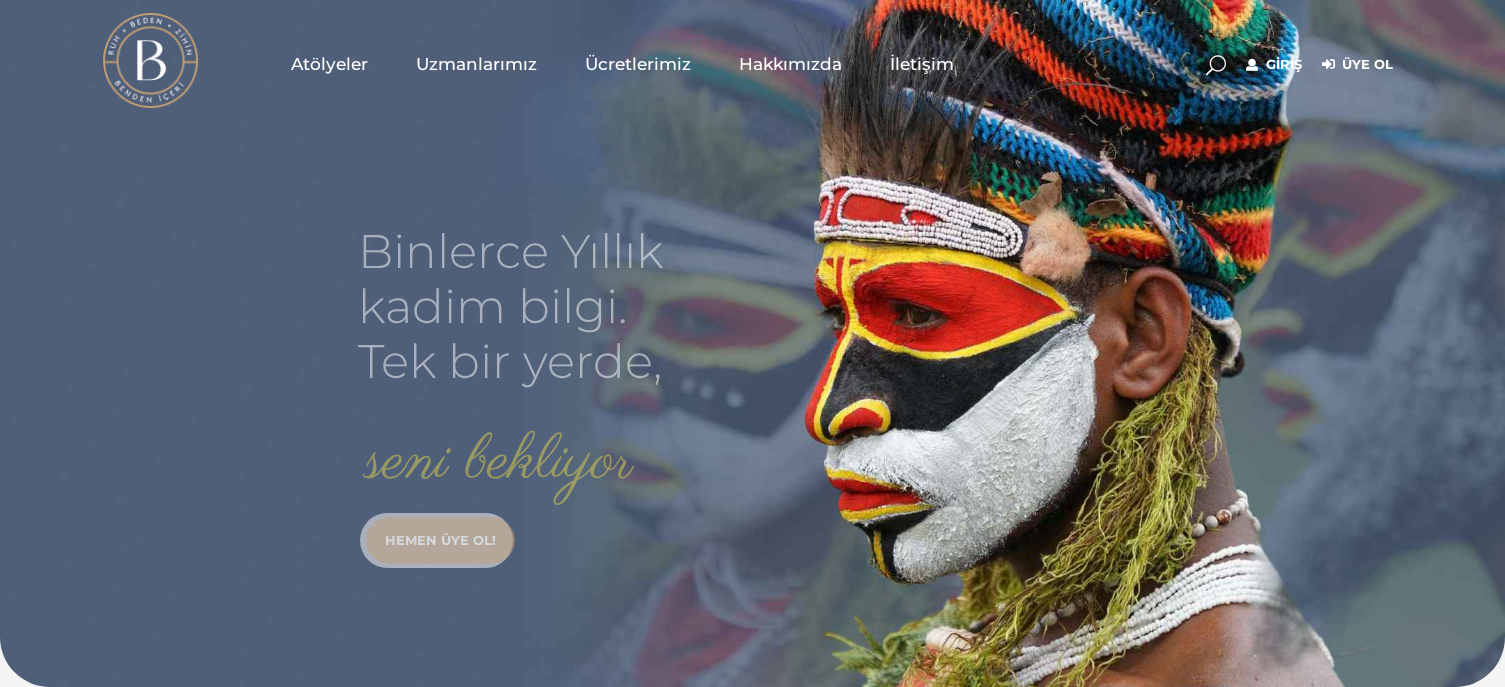 scroll, scrollTop: 0, scrollLeft: 0, axis: both 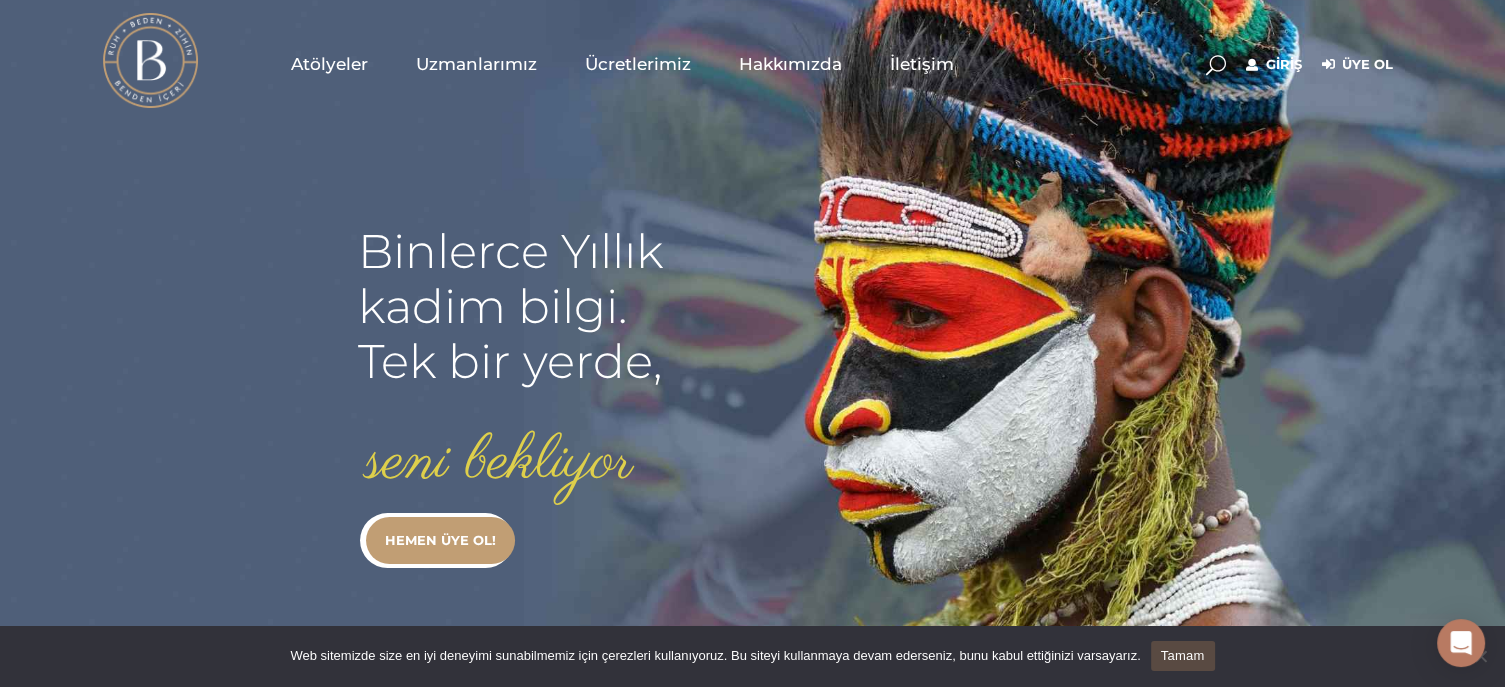 type on "[EMAIL]" 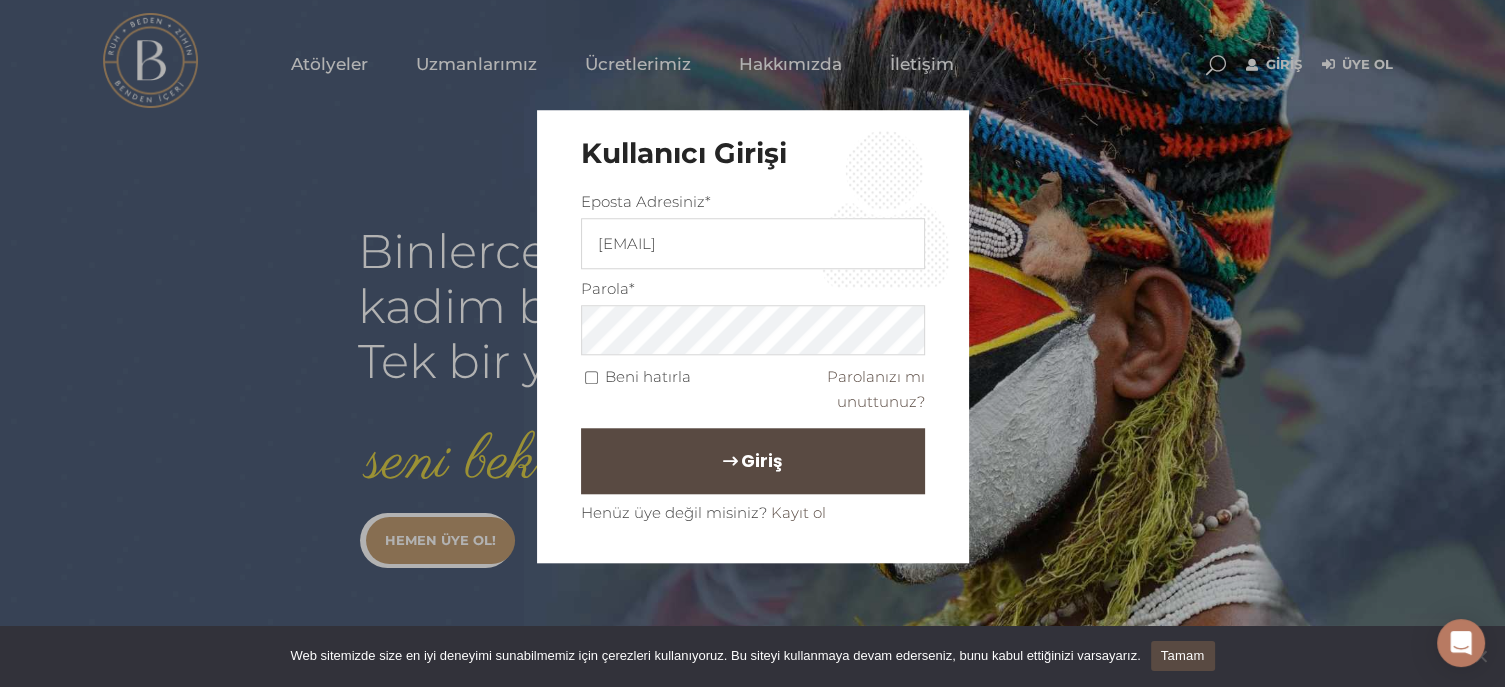click on "Giriş" at bounding box center (753, 461) 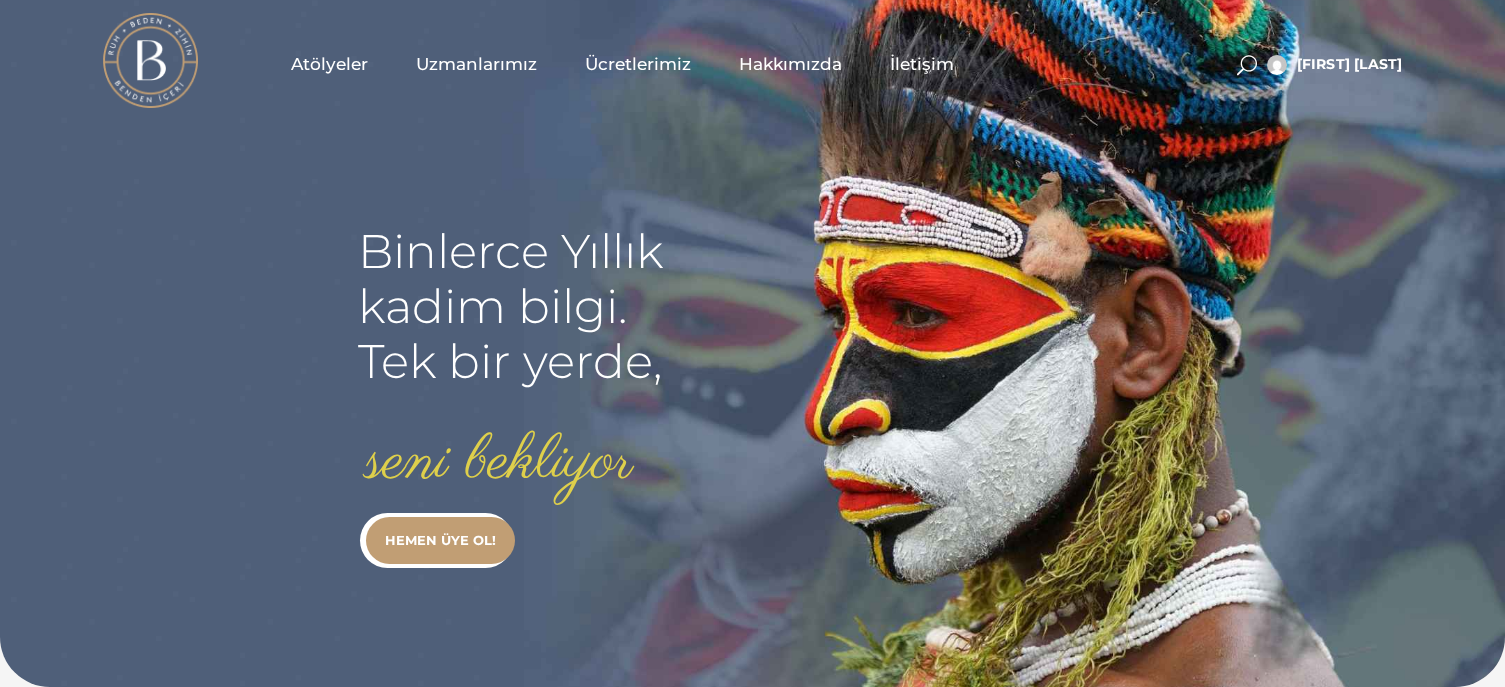 scroll, scrollTop: 0, scrollLeft: 0, axis: both 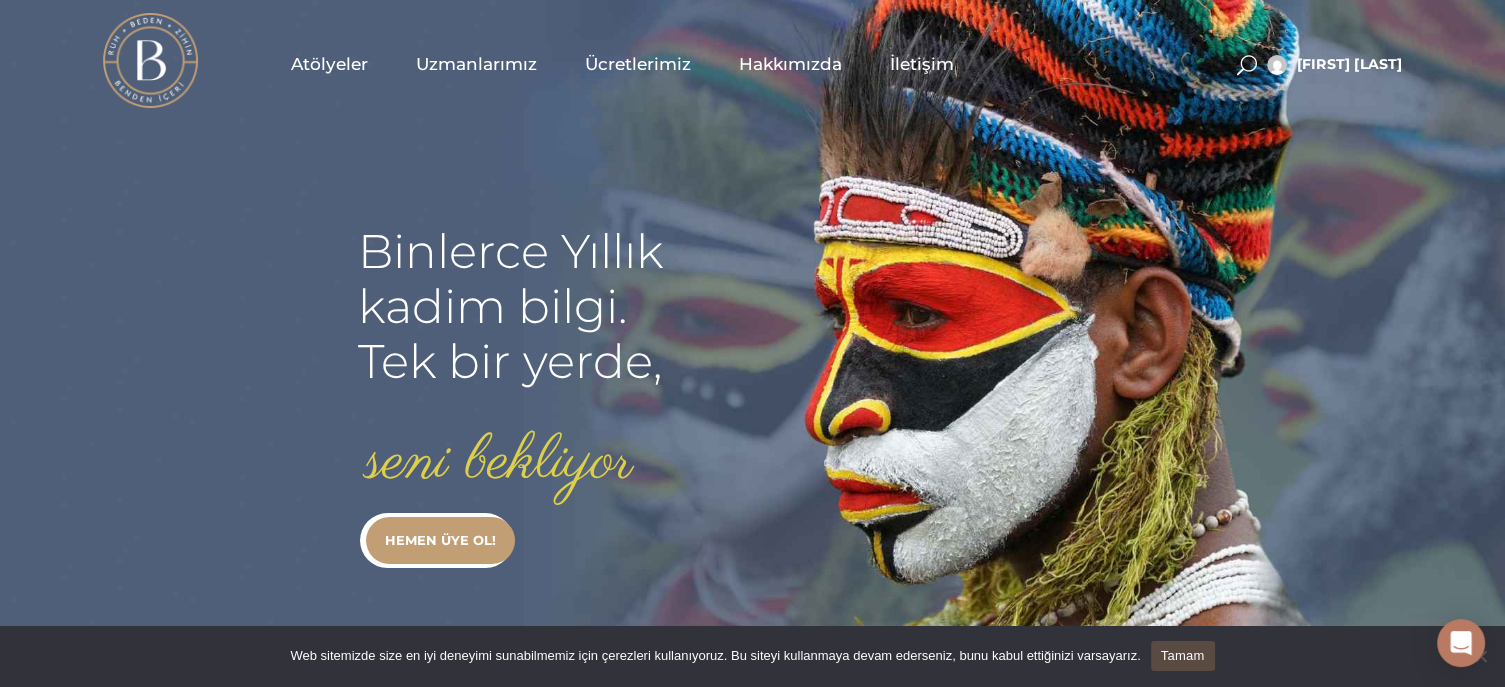 click on "Atölyeler" at bounding box center [329, 64] 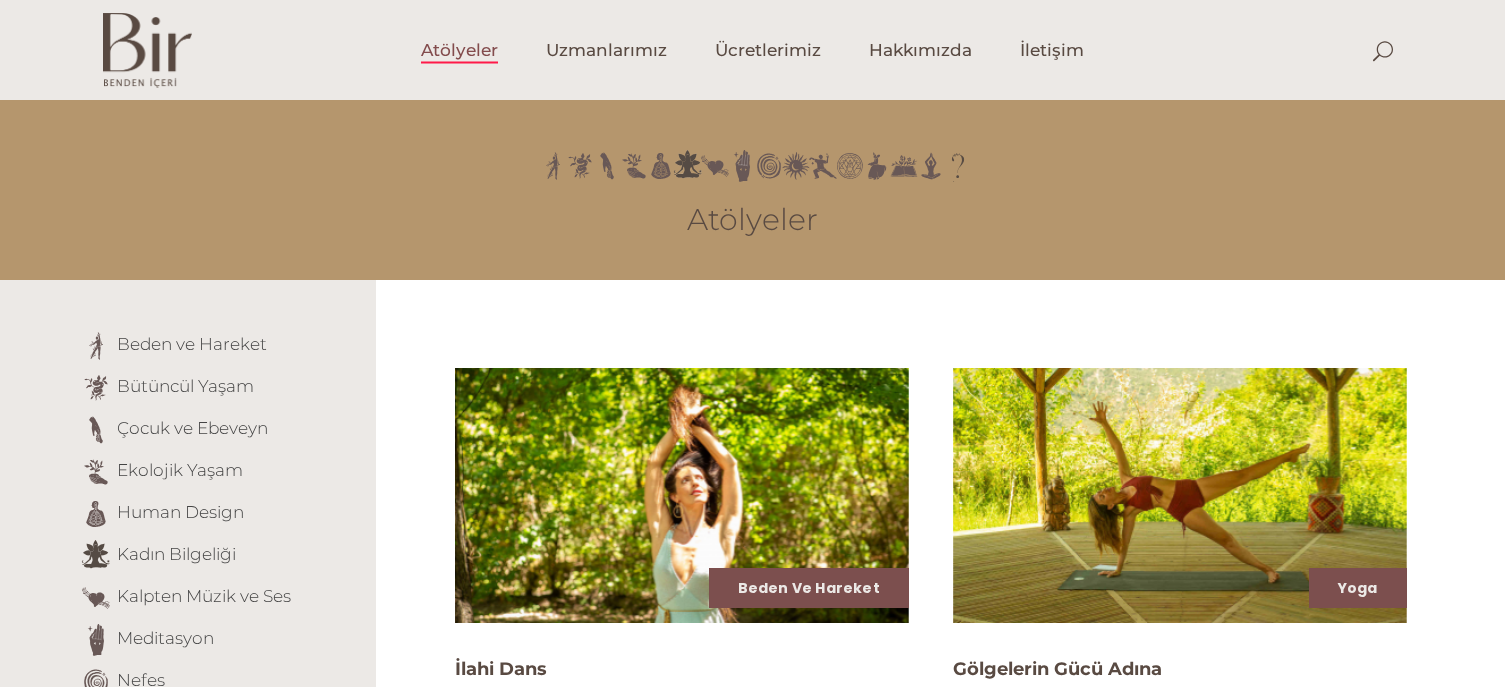 scroll, scrollTop: 0, scrollLeft: 0, axis: both 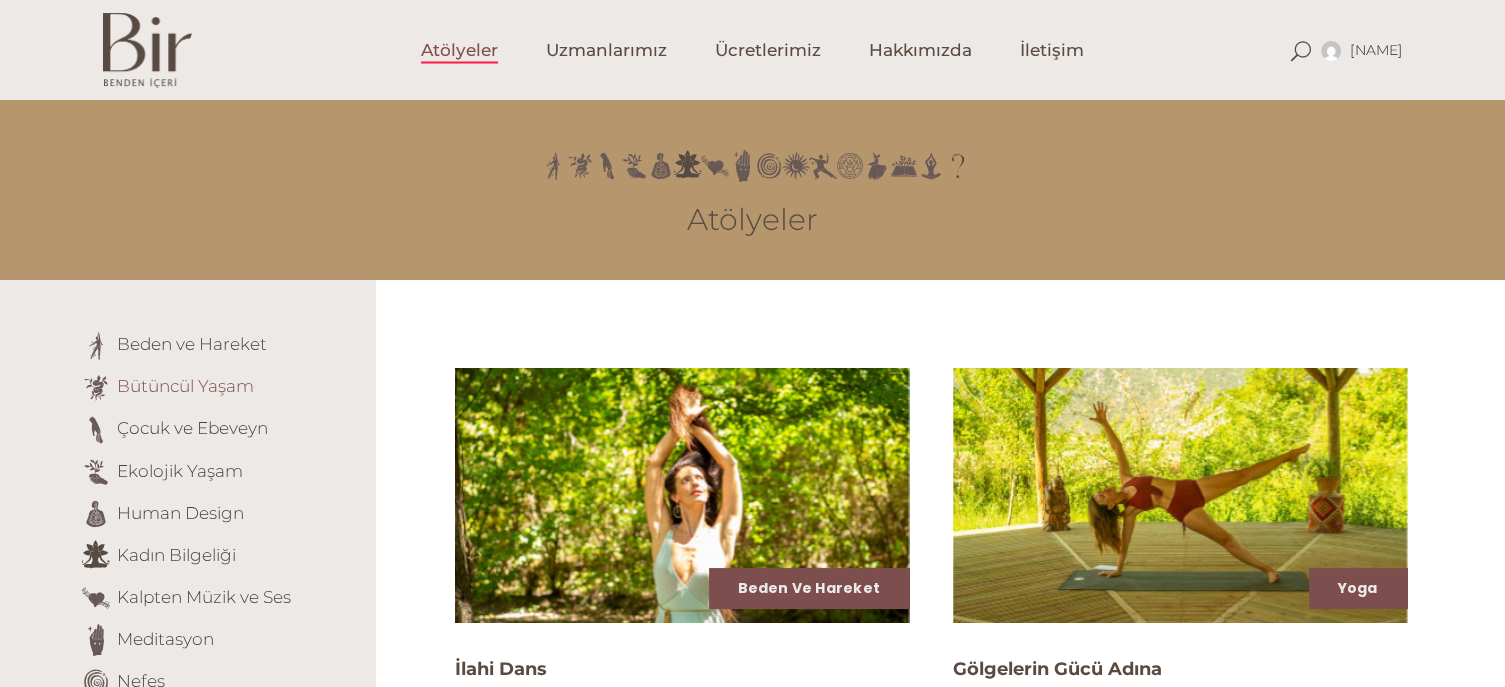 click on "Bütüncül Yaşam" at bounding box center [185, 386] 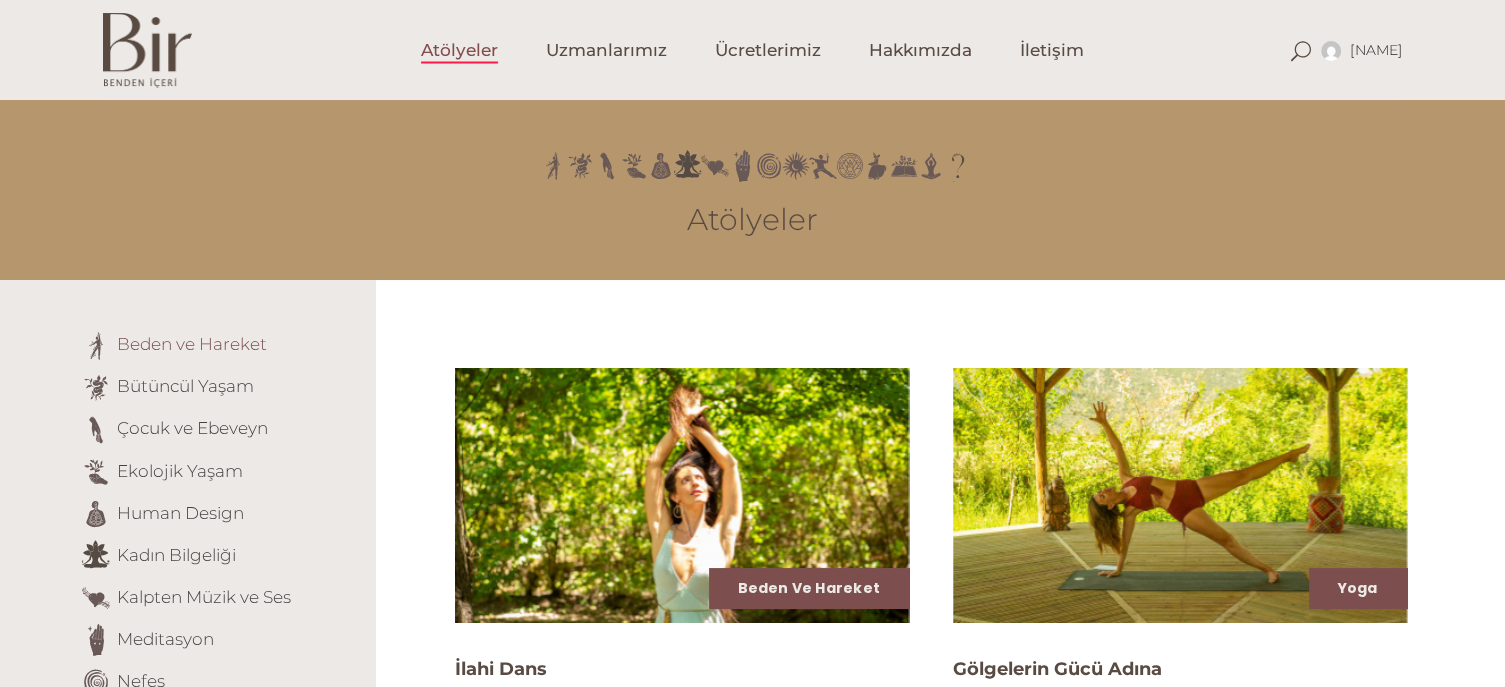 click on "Beden ve Hareket" at bounding box center (192, 344) 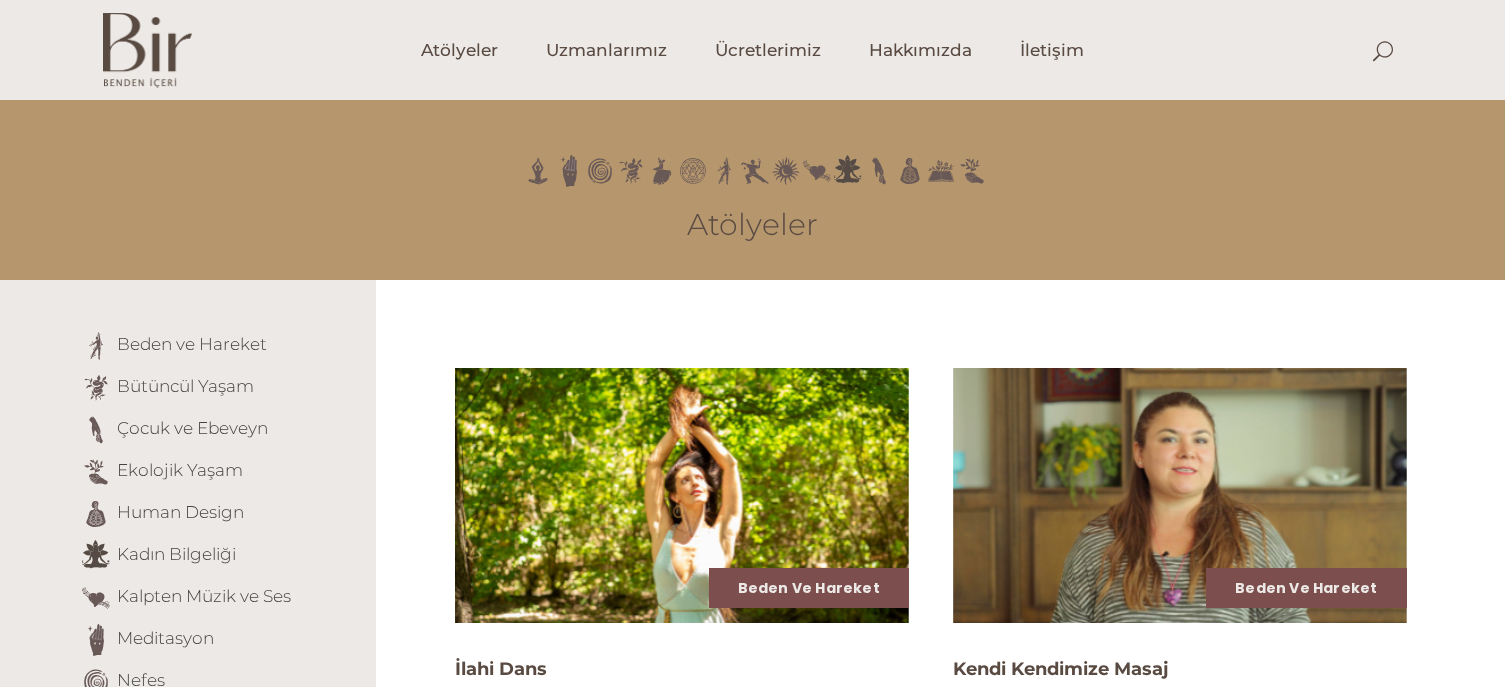 scroll, scrollTop: 0, scrollLeft: 0, axis: both 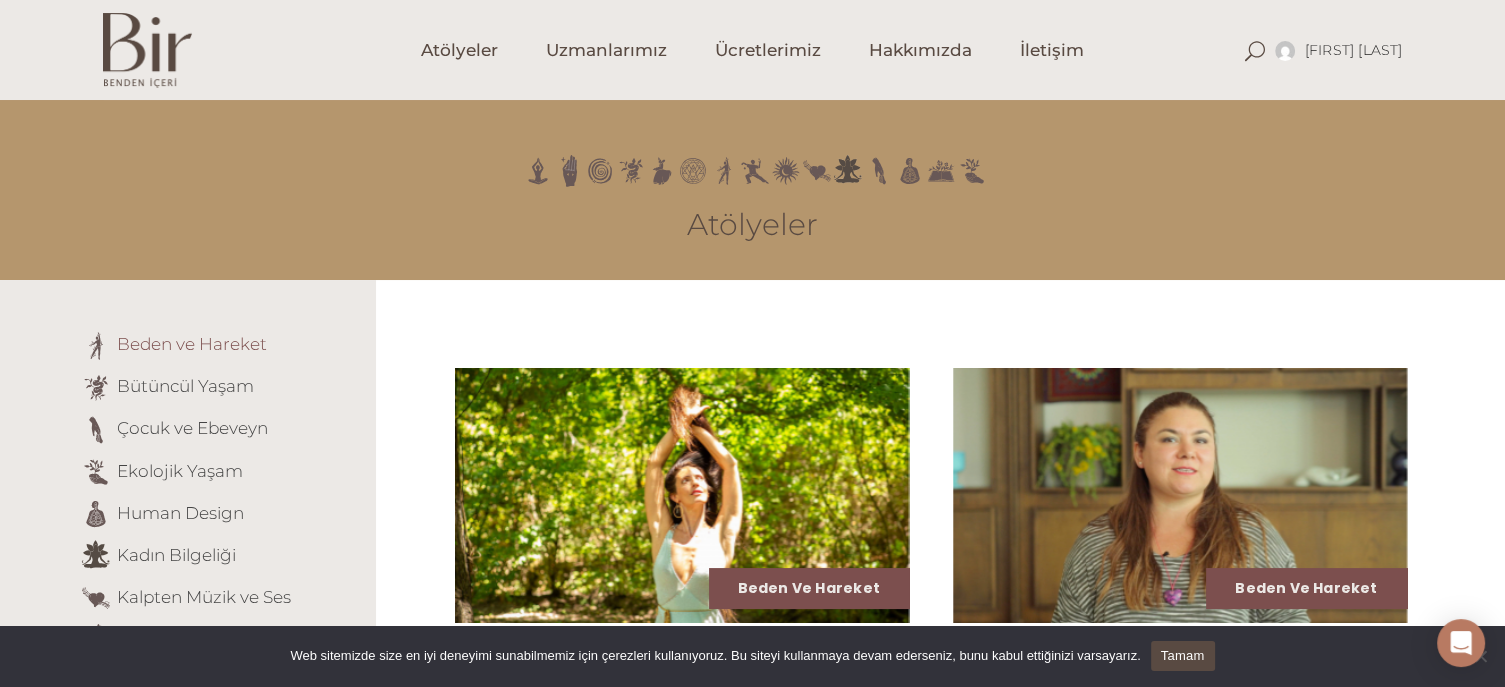 click on "Beden ve Hareket" at bounding box center [192, 344] 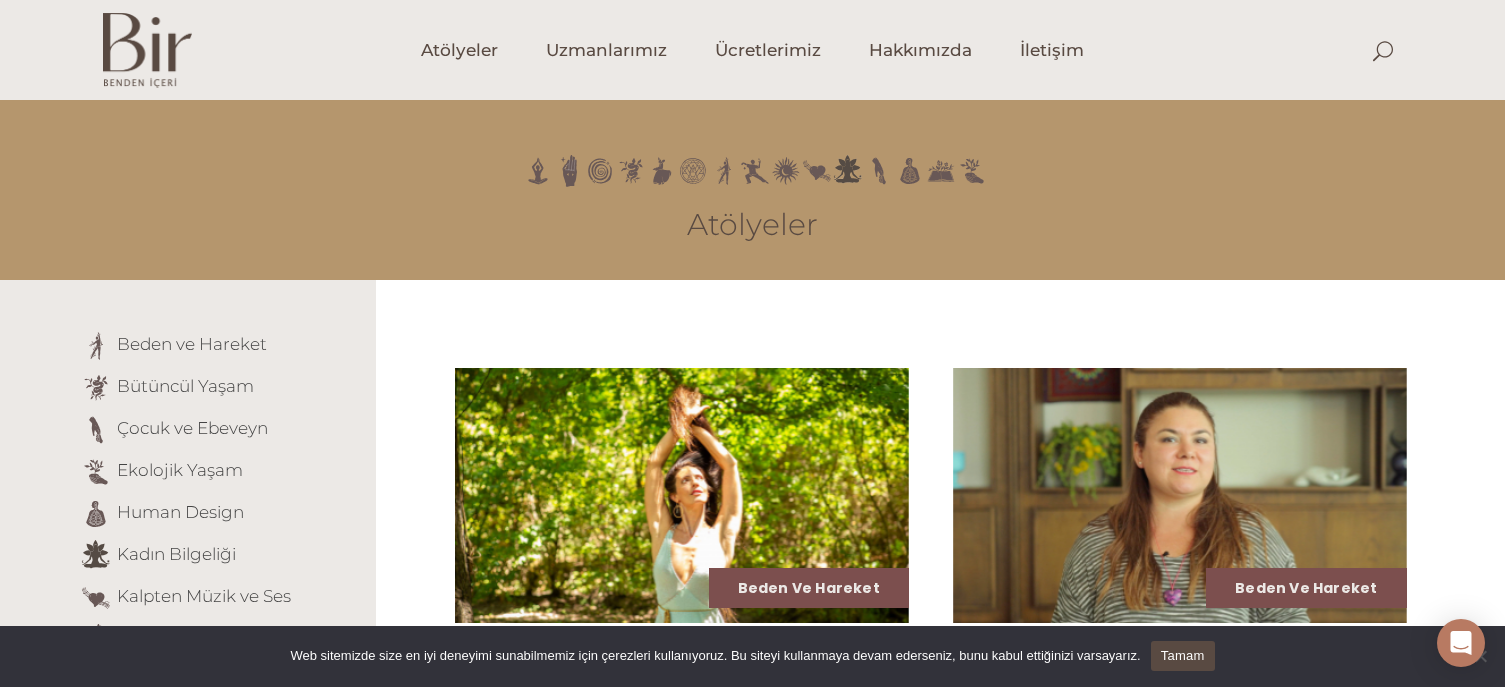 scroll, scrollTop: 0, scrollLeft: 0, axis: both 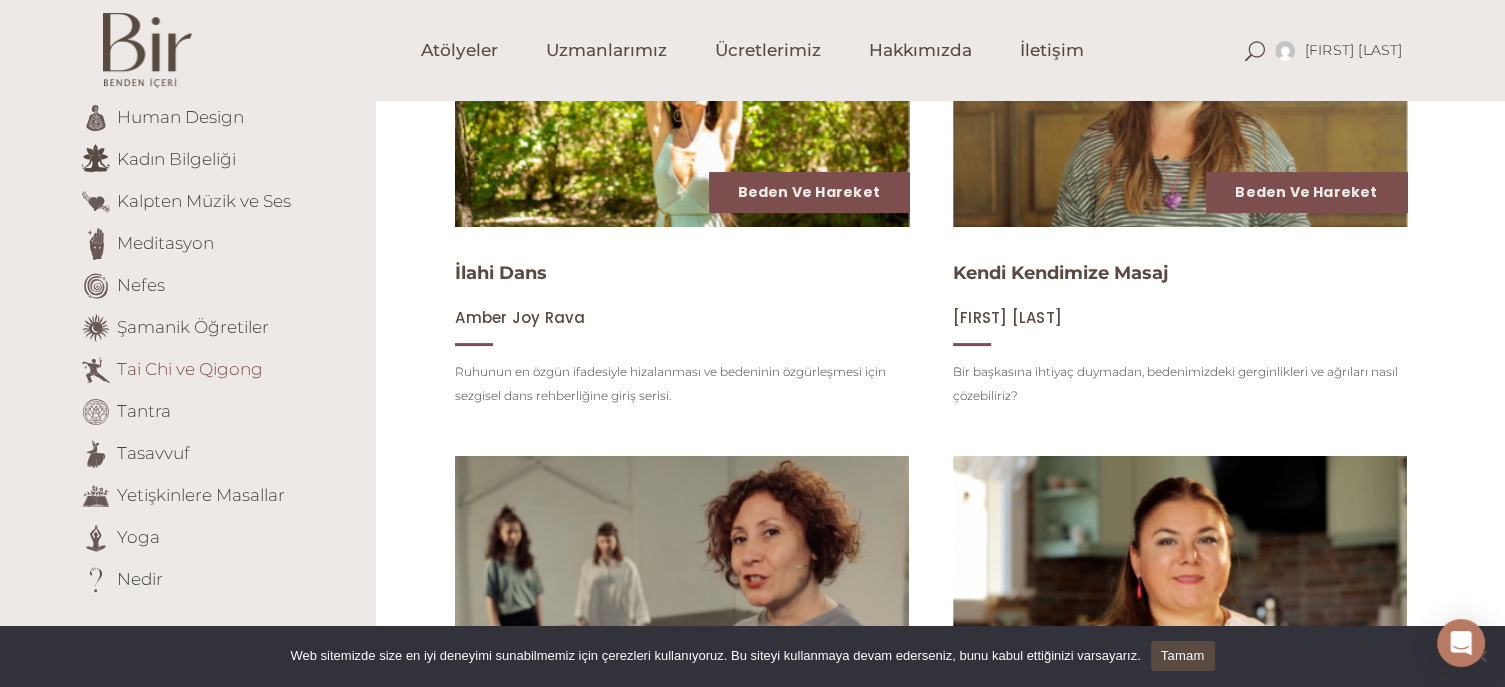 click on "Tai Chi ve Qigong" at bounding box center [190, 368] 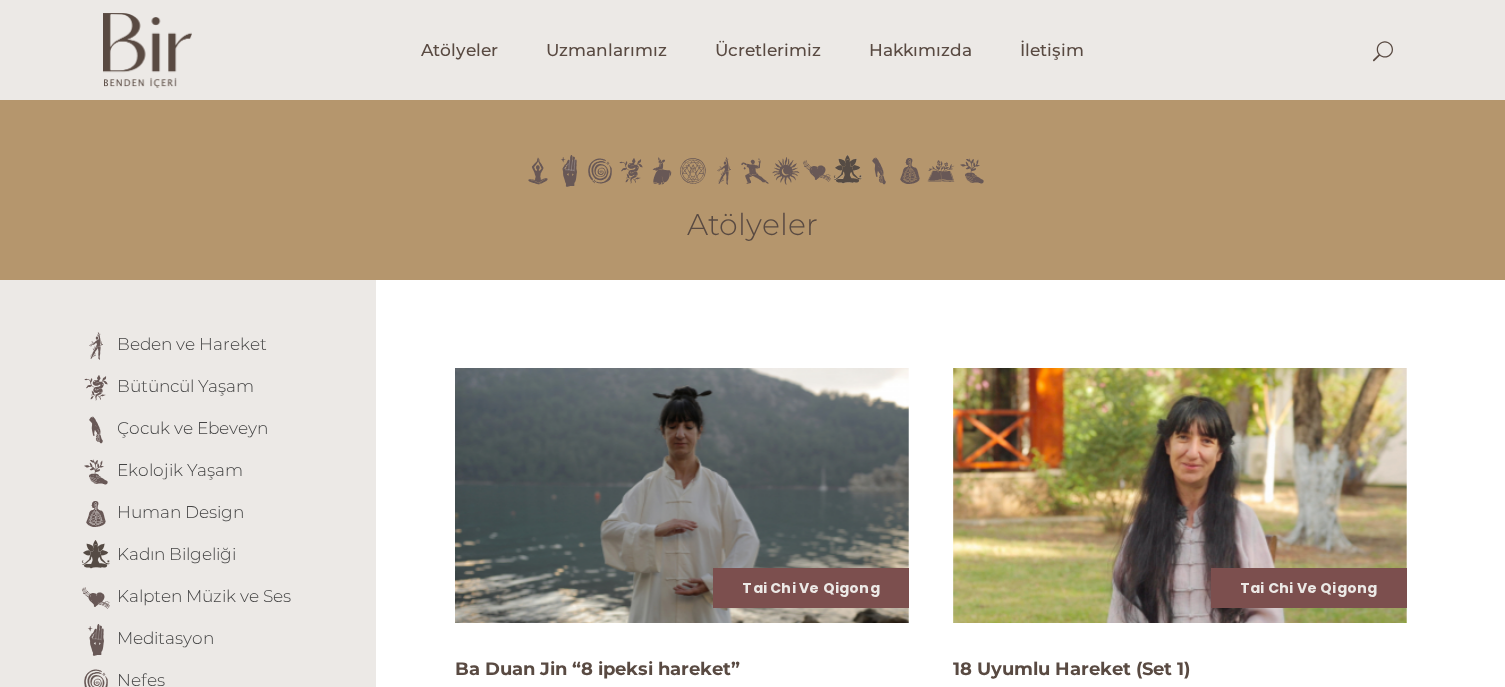 scroll, scrollTop: 0, scrollLeft: 0, axis: both 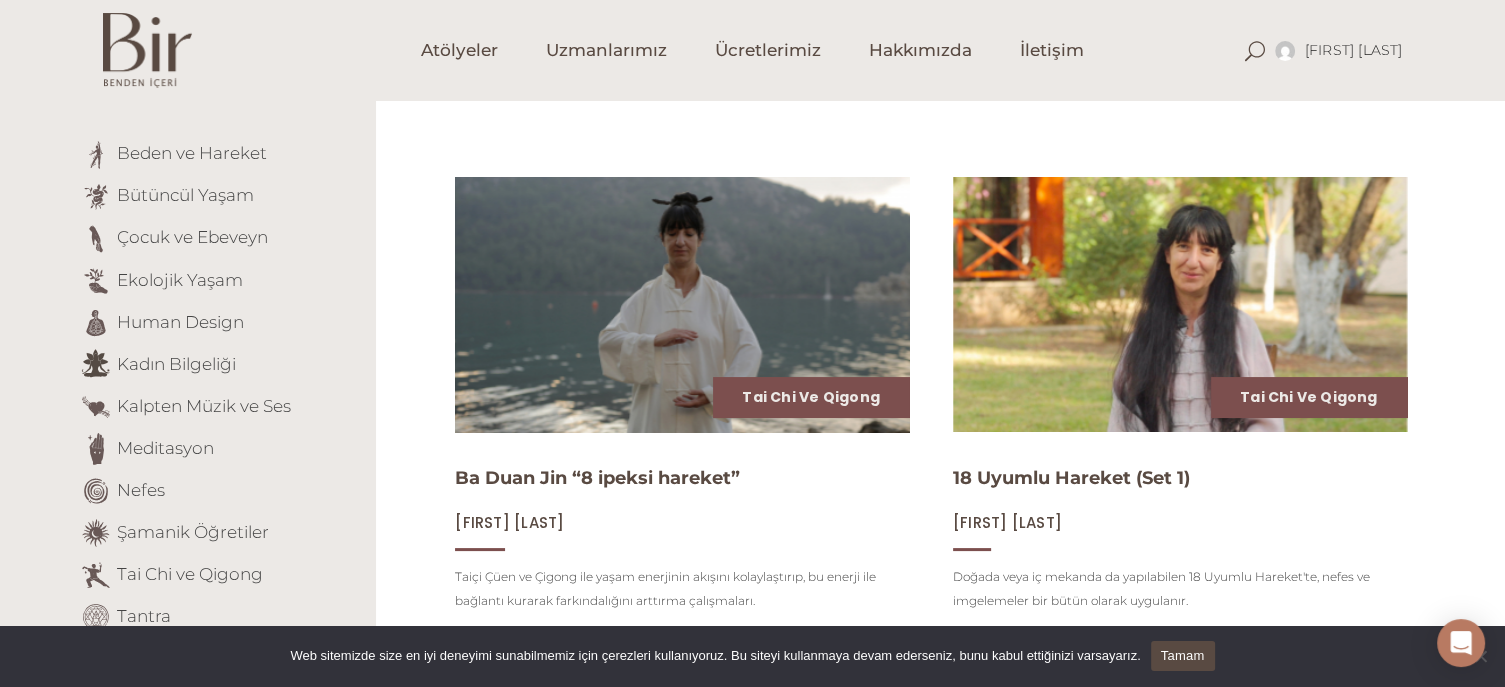 click at bounding box center [681, 304] 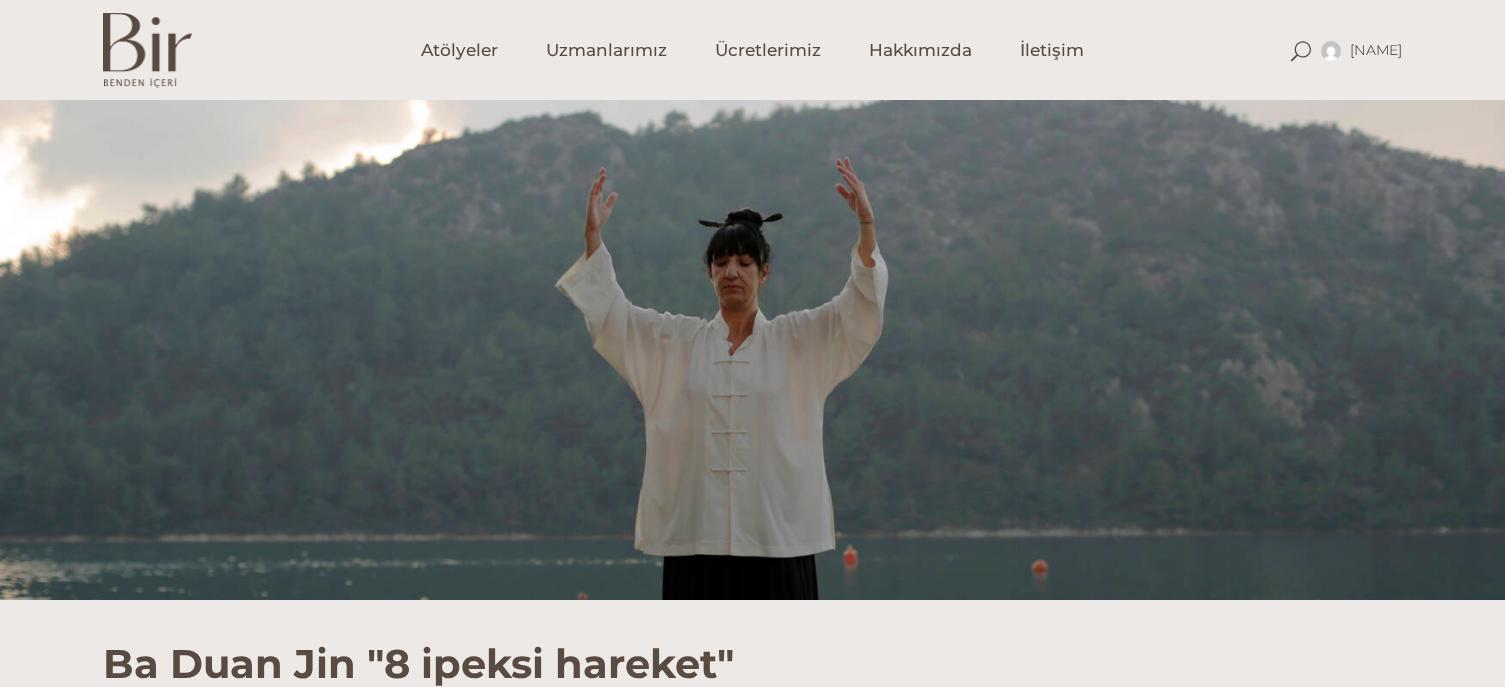scroll, scrollTop: 0, scrollLeft: 0, axis: both 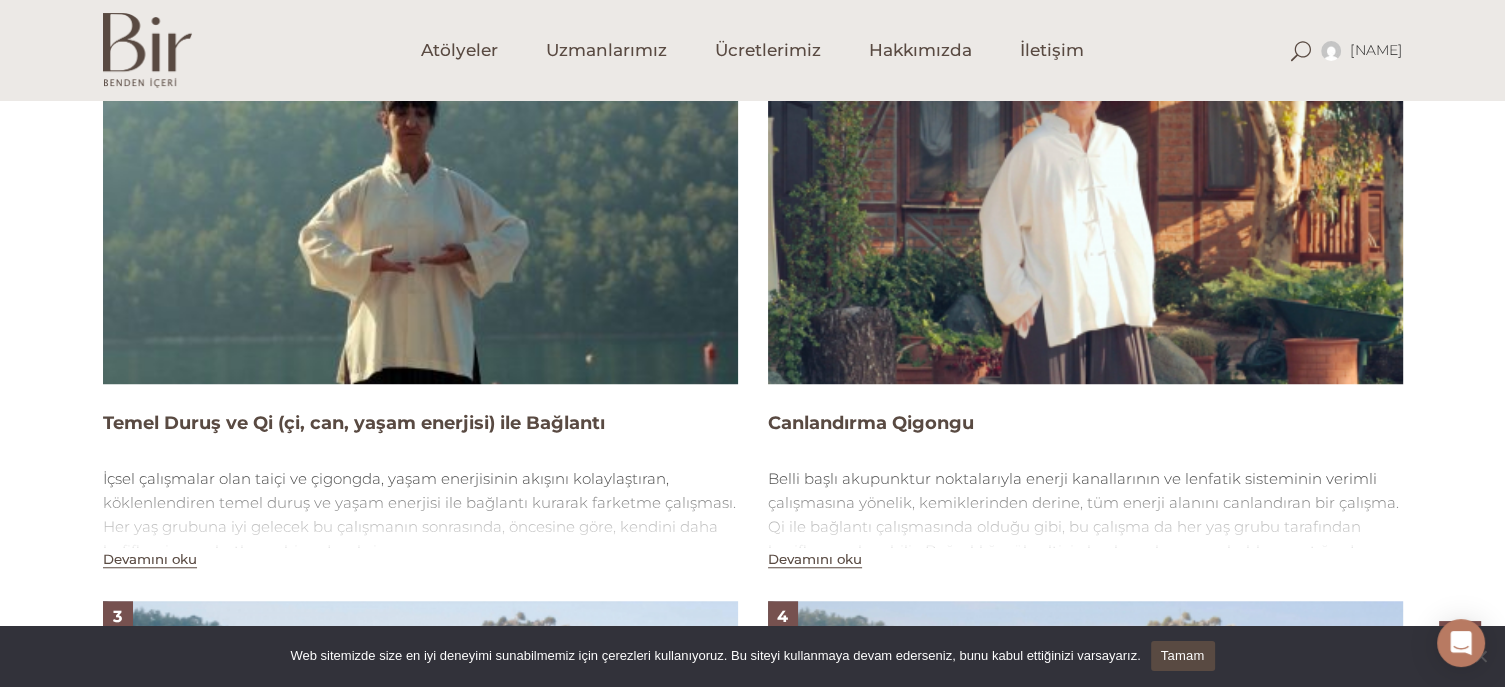 click at bounding box center [420, 205] 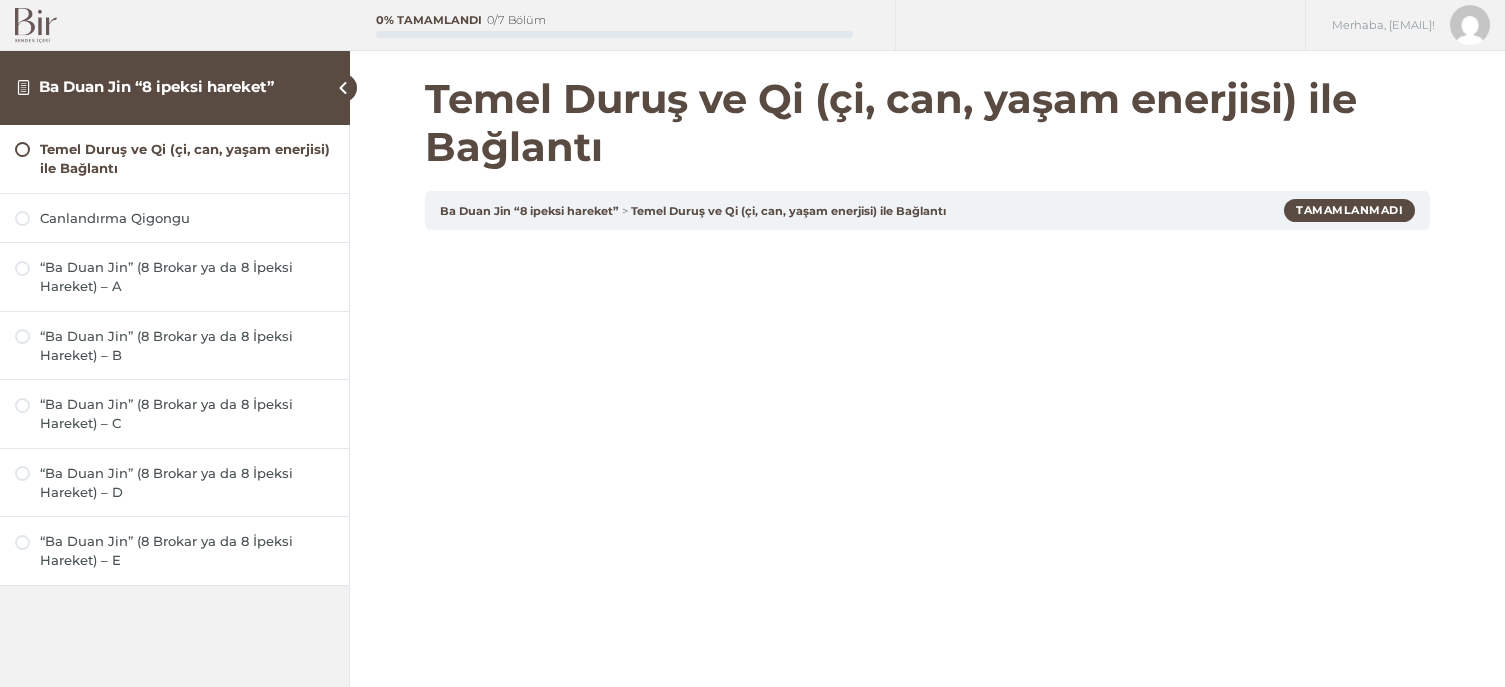 scroll, scrollTop: 0, scrollLeft: 0, axis: both 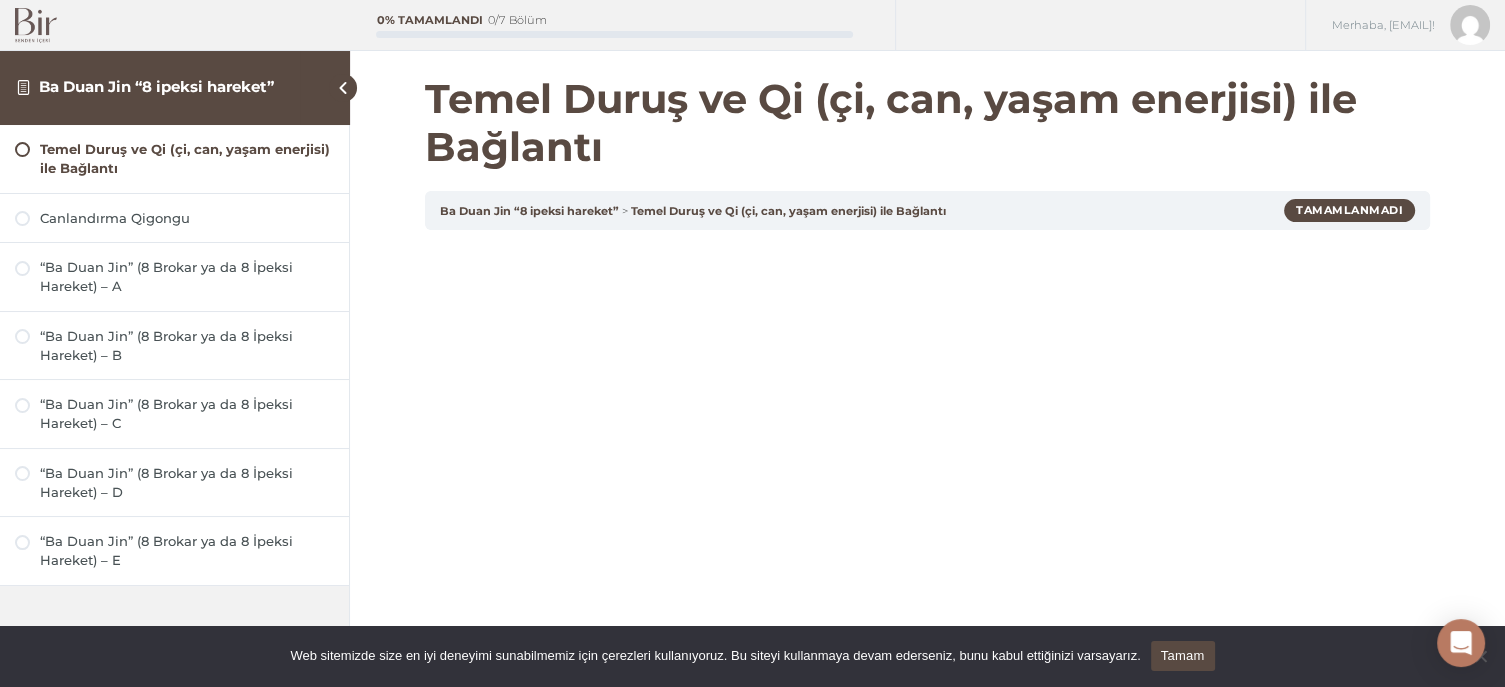 click on "Tamam" at bounding box center [1183, 656] 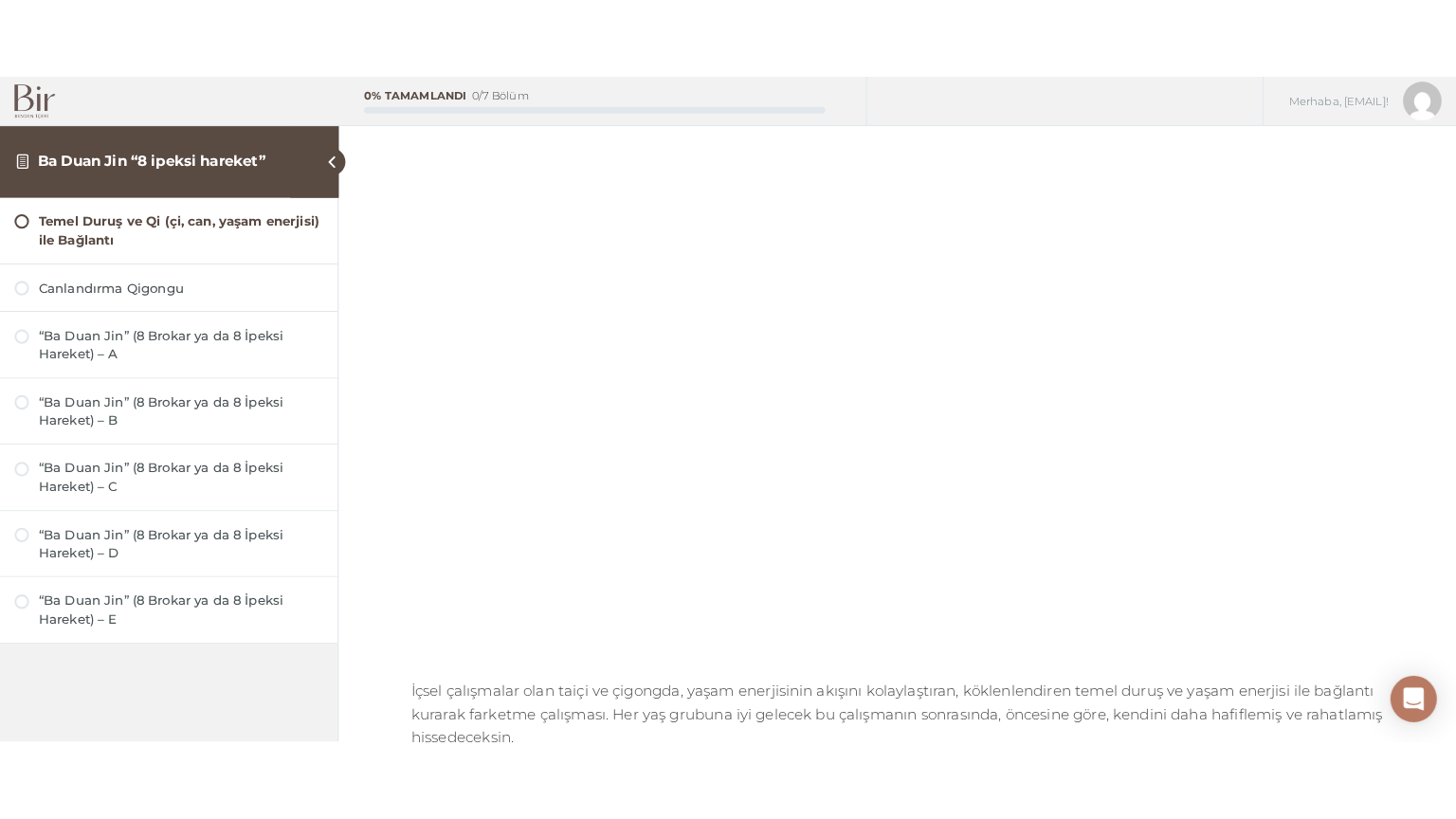 scroll, scrollTop: 205, scrollLeft: 0, axis: vertical 